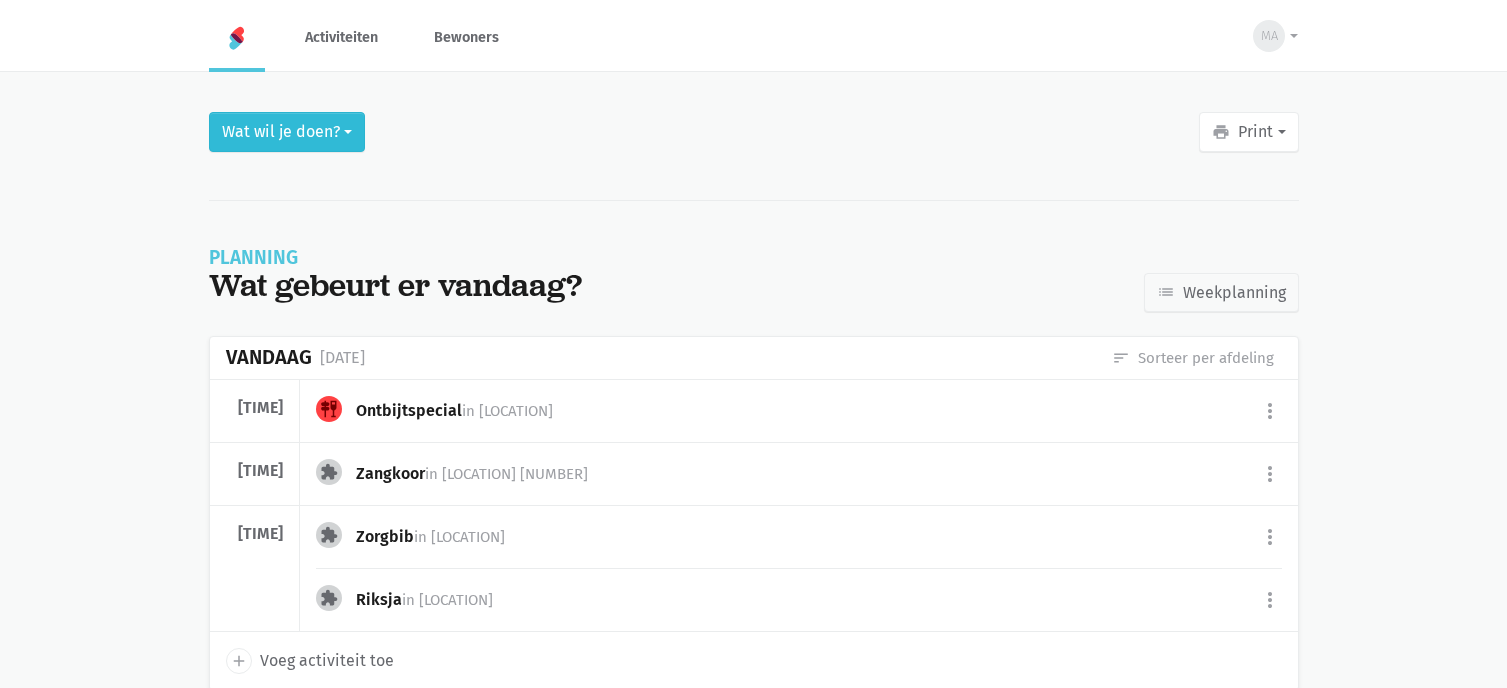 scroll, scrollTop: 0, scrollLeft: 0, axis: both 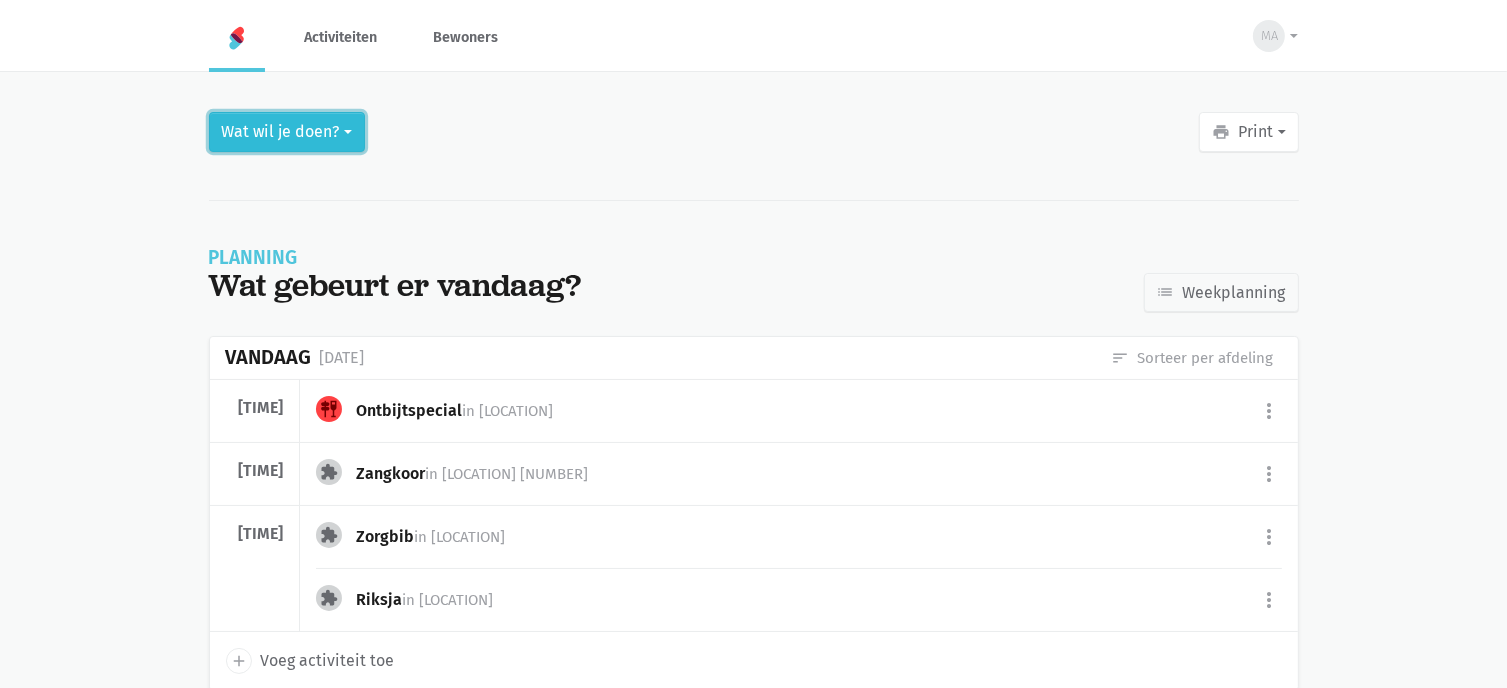 click on "Wat wil je doen?" at bounding box center [287, 132] 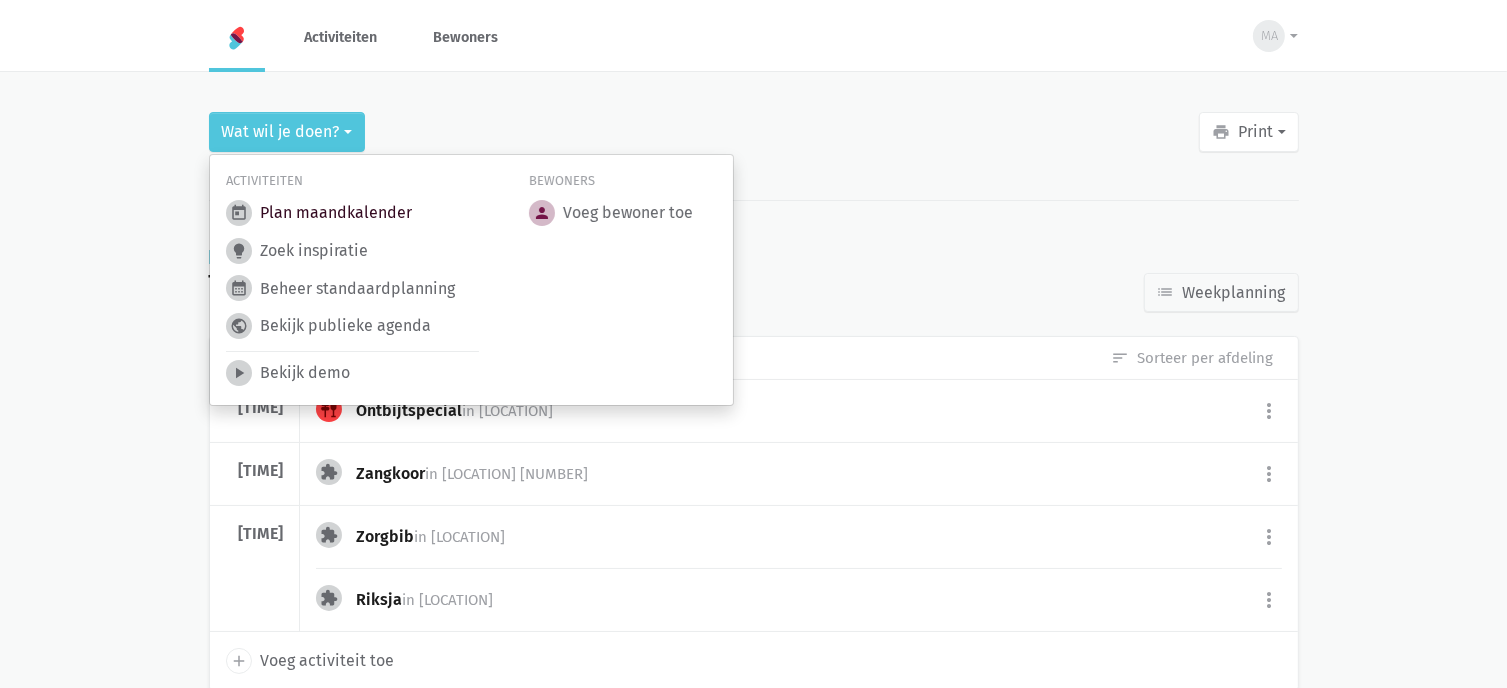 click on "today
Plan maandkalender" at bounding box center (319, 213) 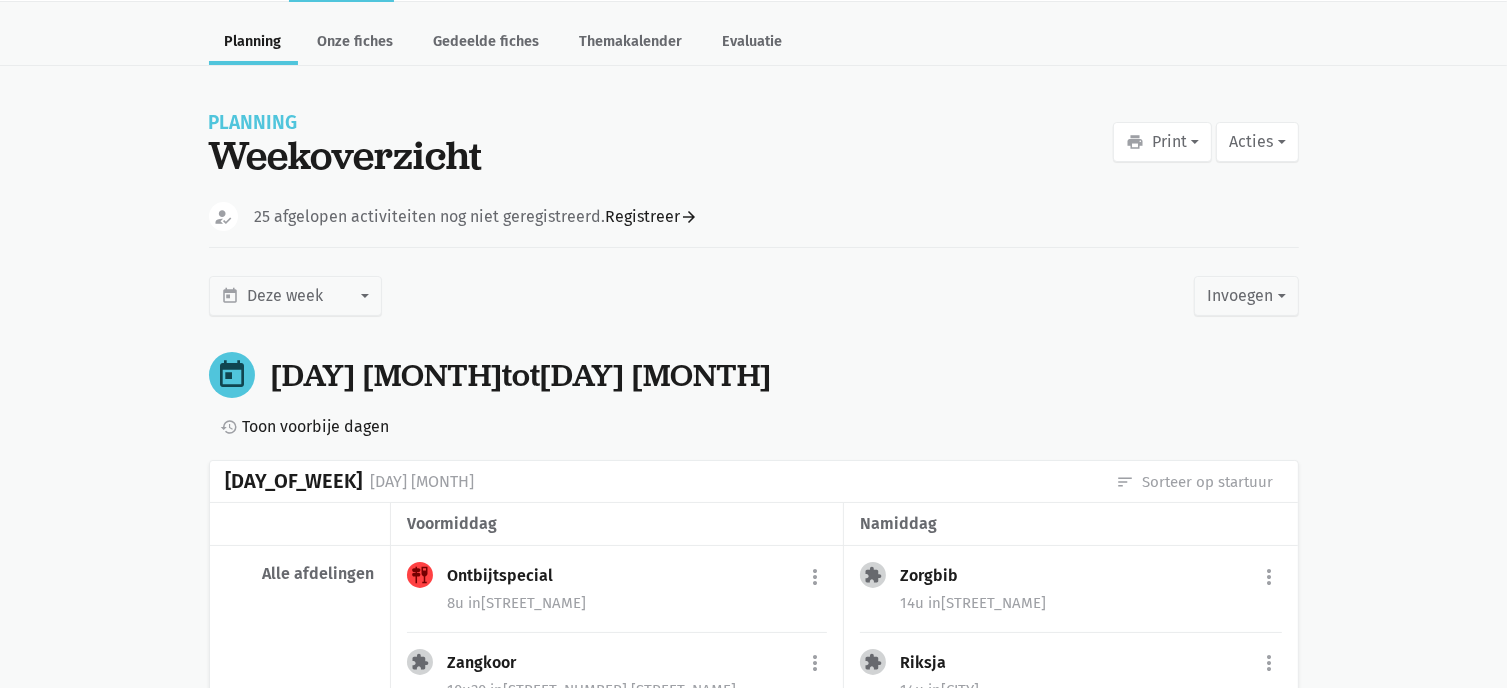 scroll, scrollTop: 0, scrollLeft: 0, axis: both 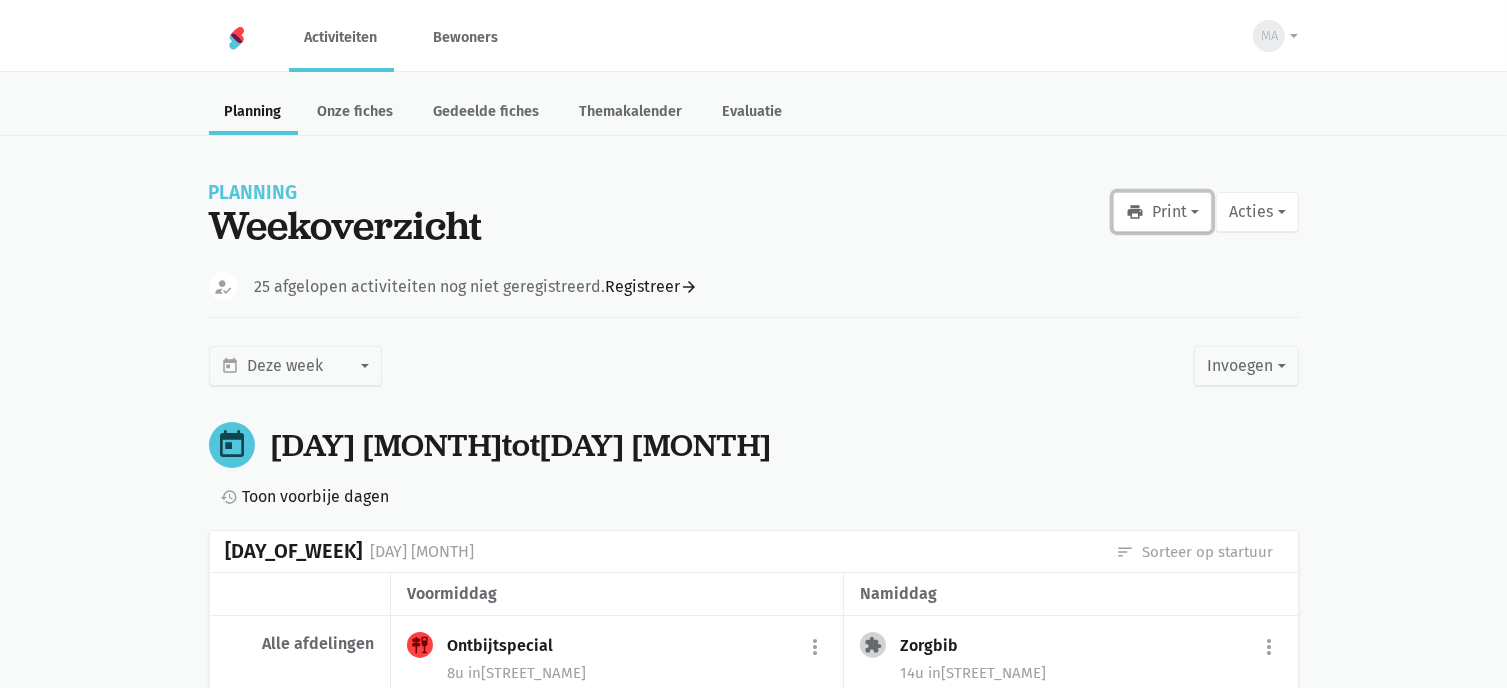 click on "print" at bounding box center [1135, 212] 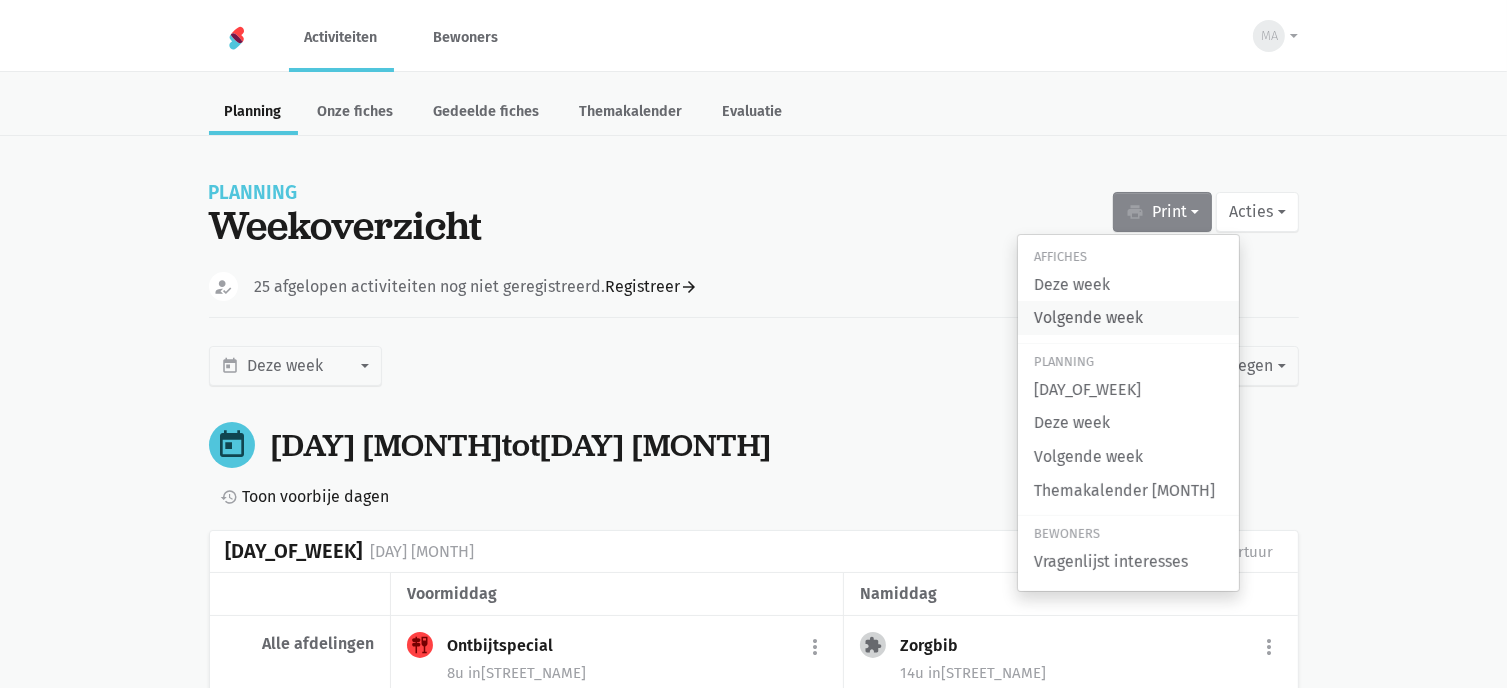 click on "Volgende week" at bounding box center (1128, 318) 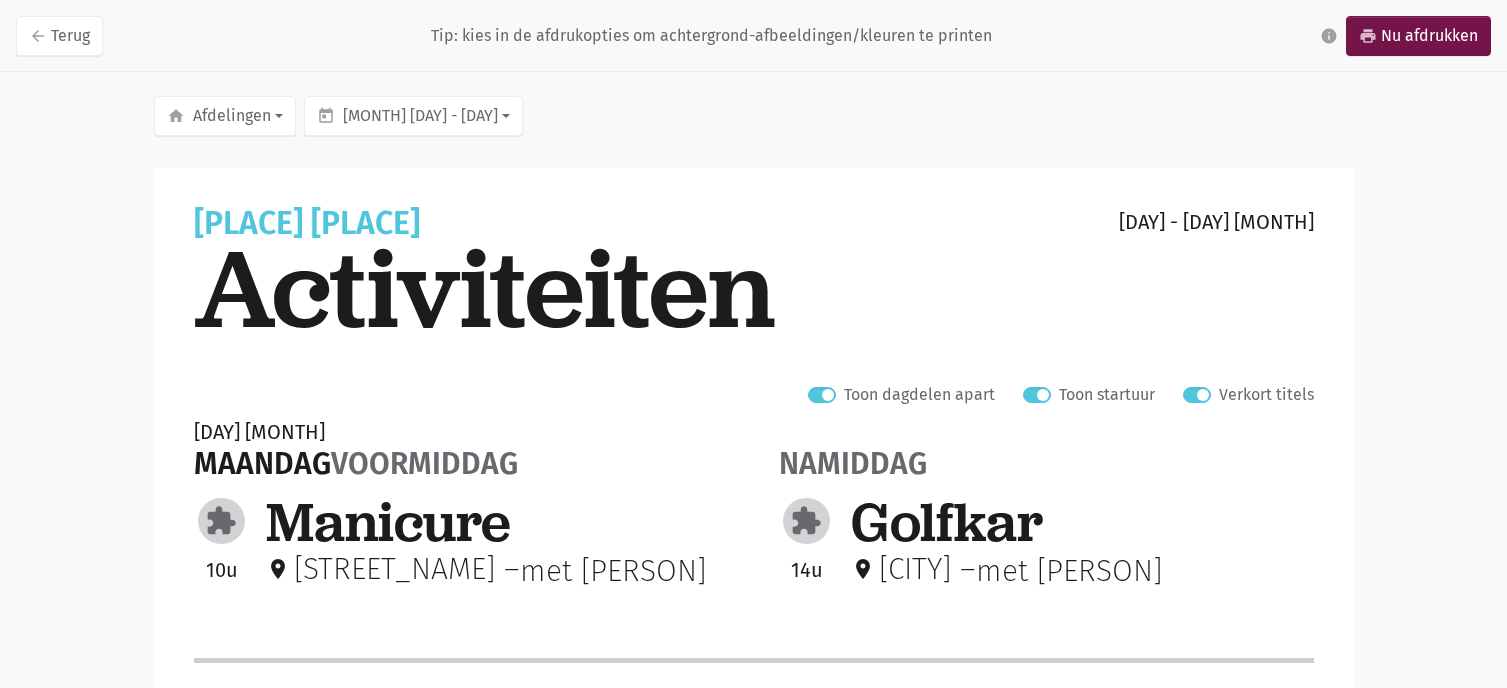 scroll, scrollTop: 0, scrollLeft: 0, axis: both 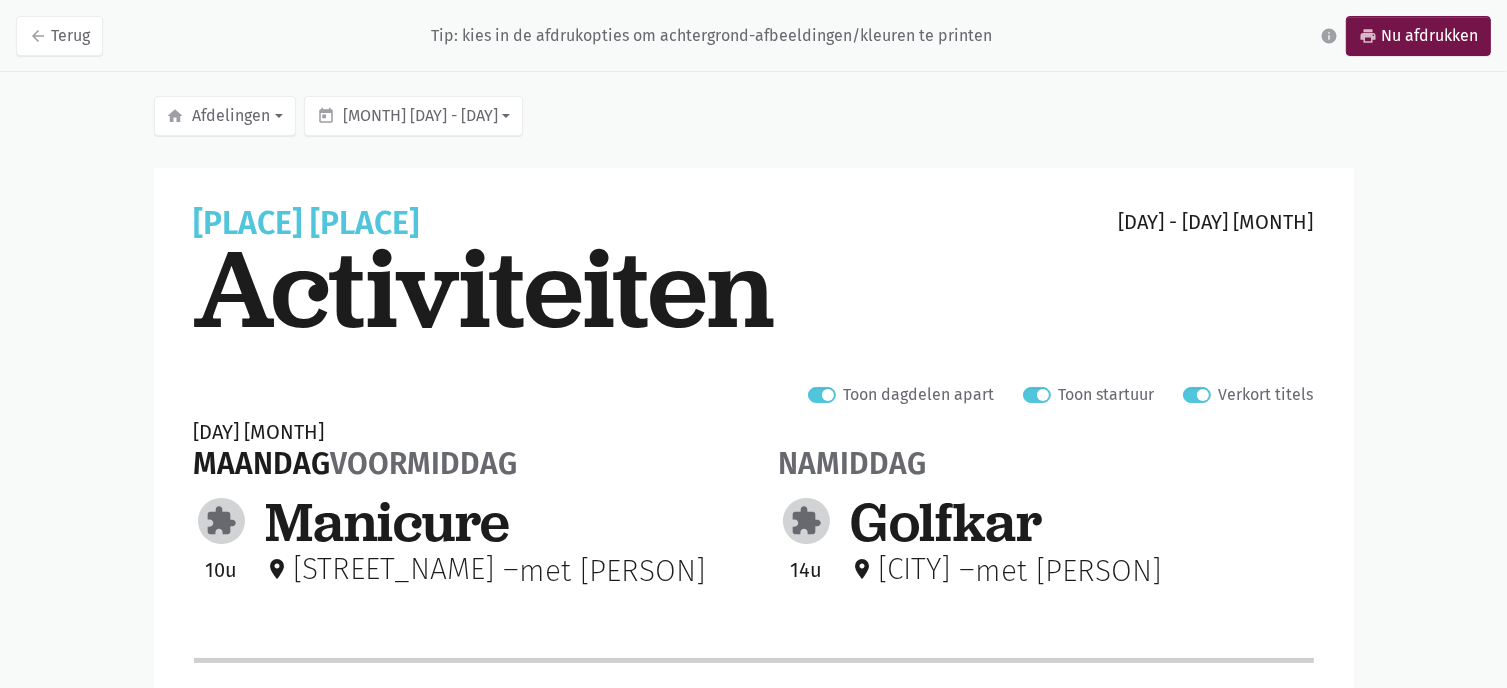 click on "Toon dagdelen apart" at bounding box center [919, 395] 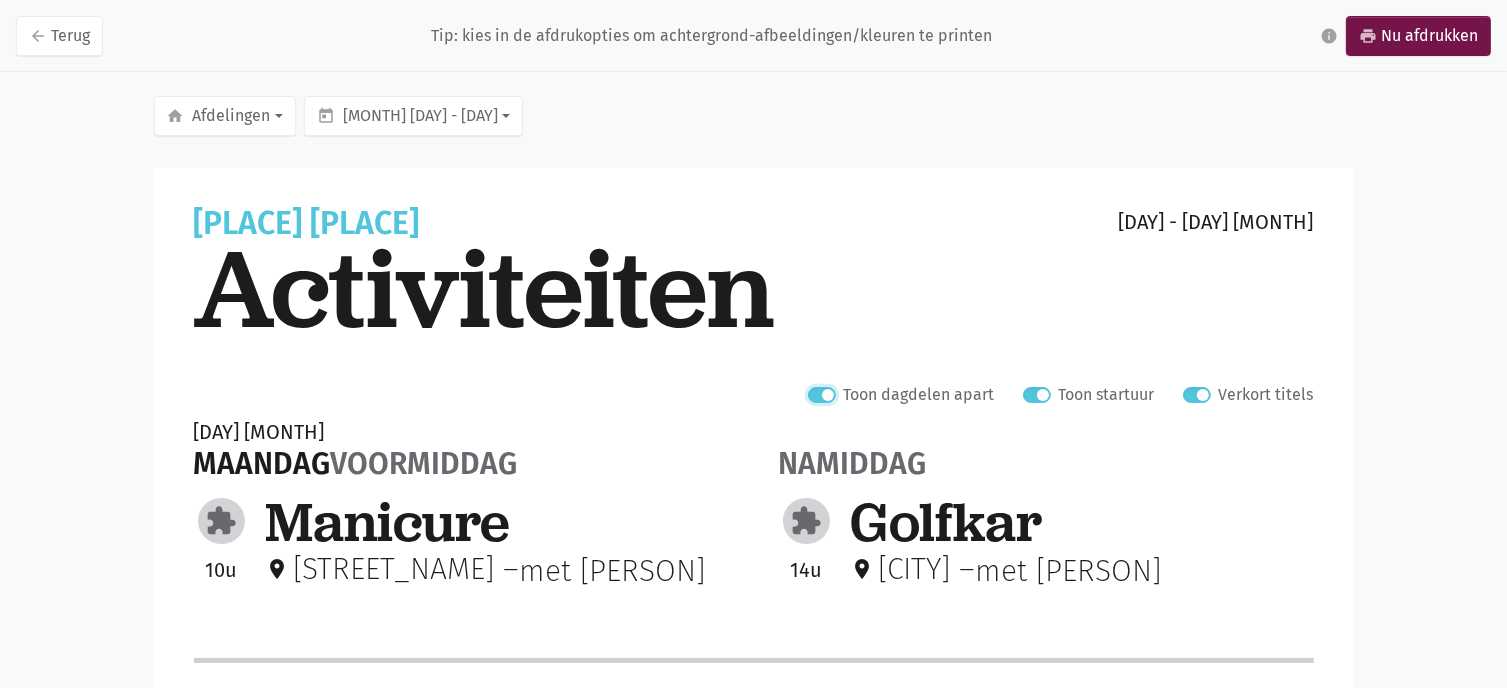click on "Toon dagdelen apart" at bounding box center (816, 392) 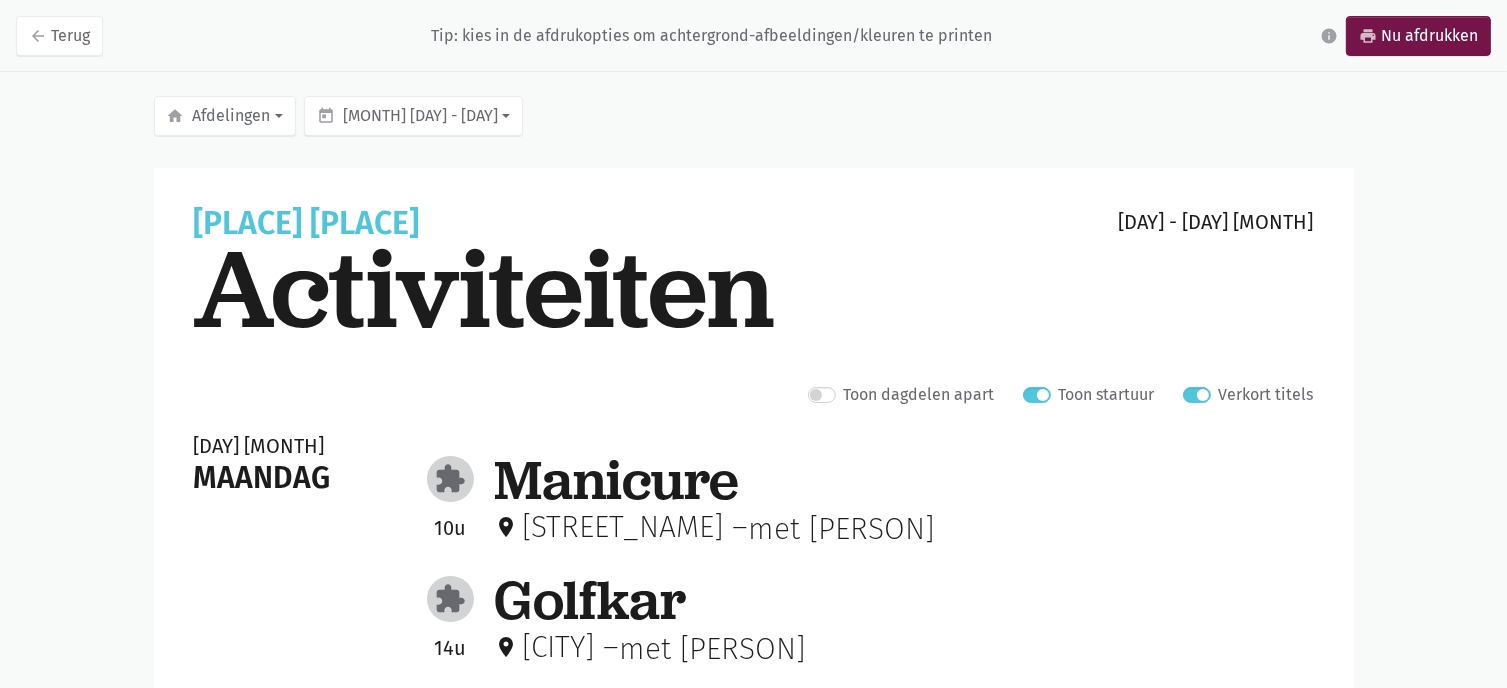 click on "Toon dagdelen apart" at bounding box center [919, 395] 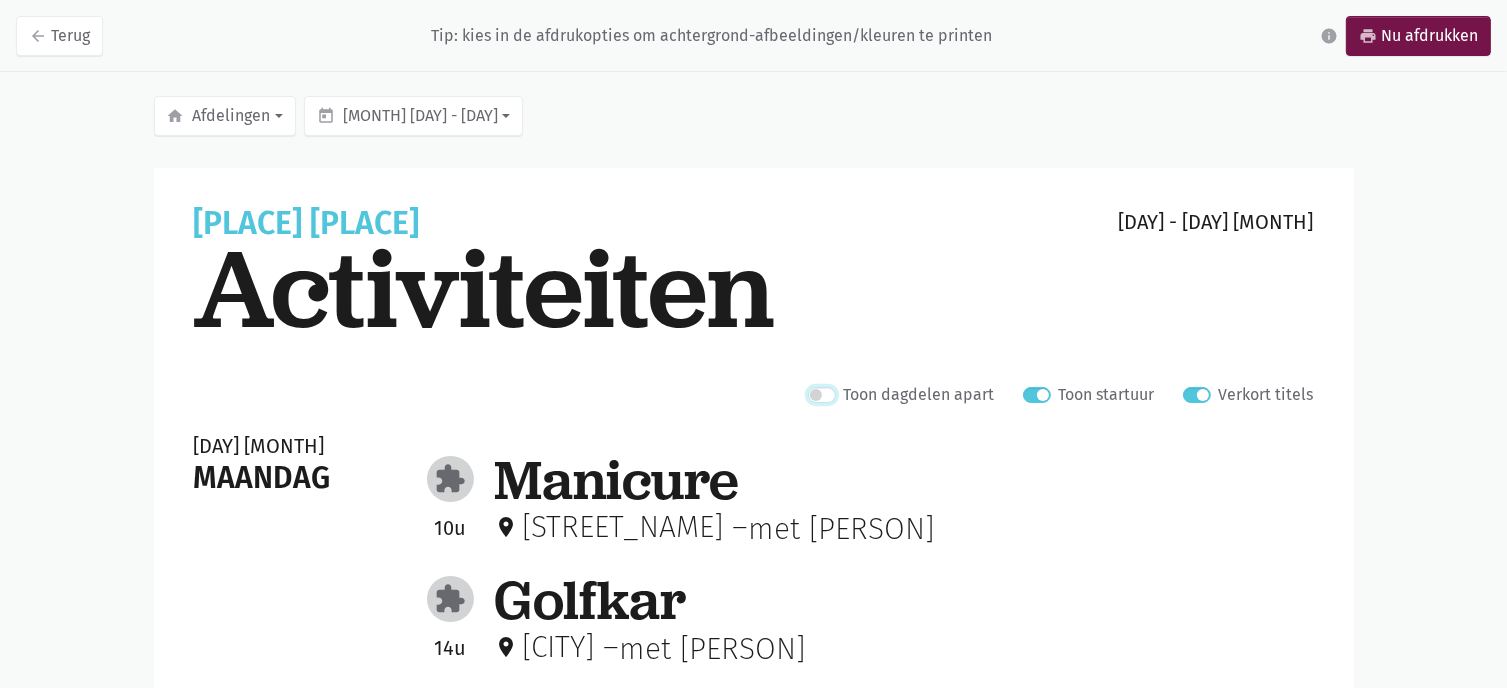 checkbox on "true" 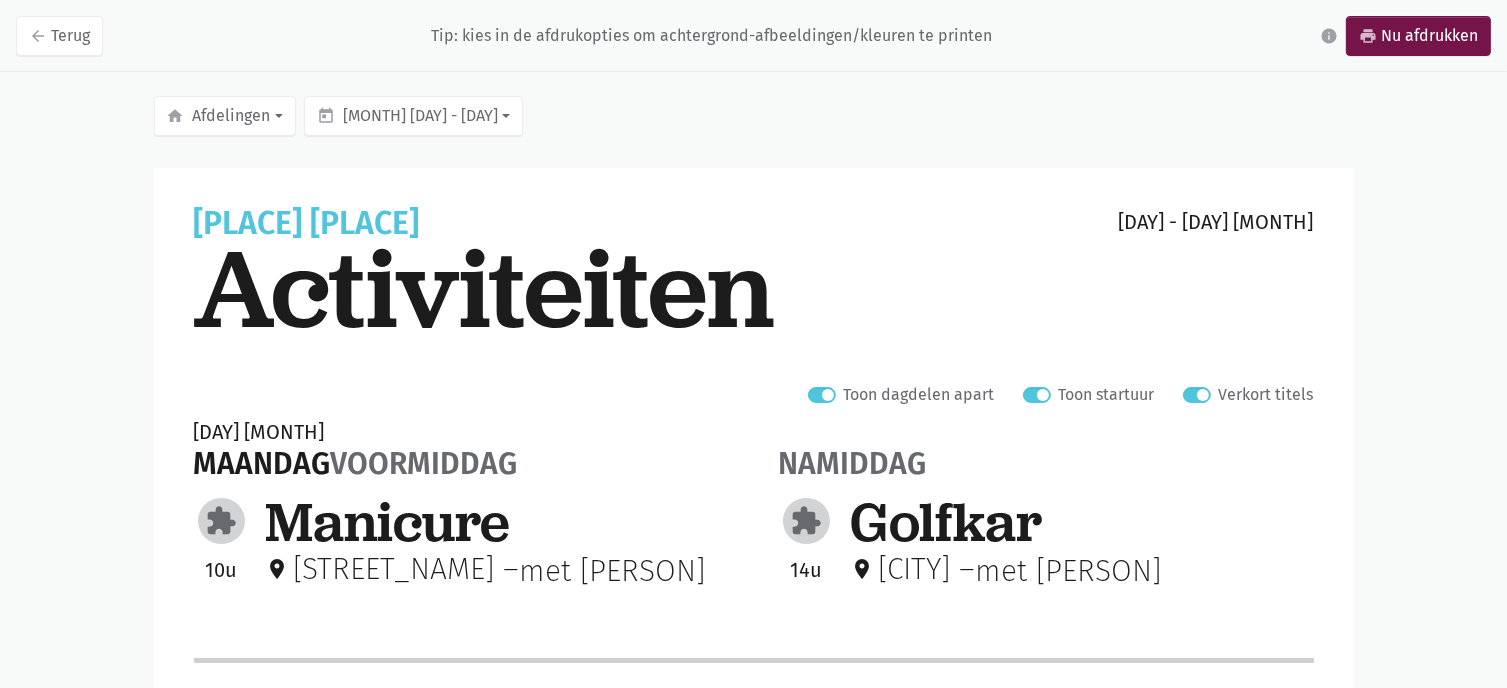 click on "Verkort titels" at bounding box center (1266, 395) 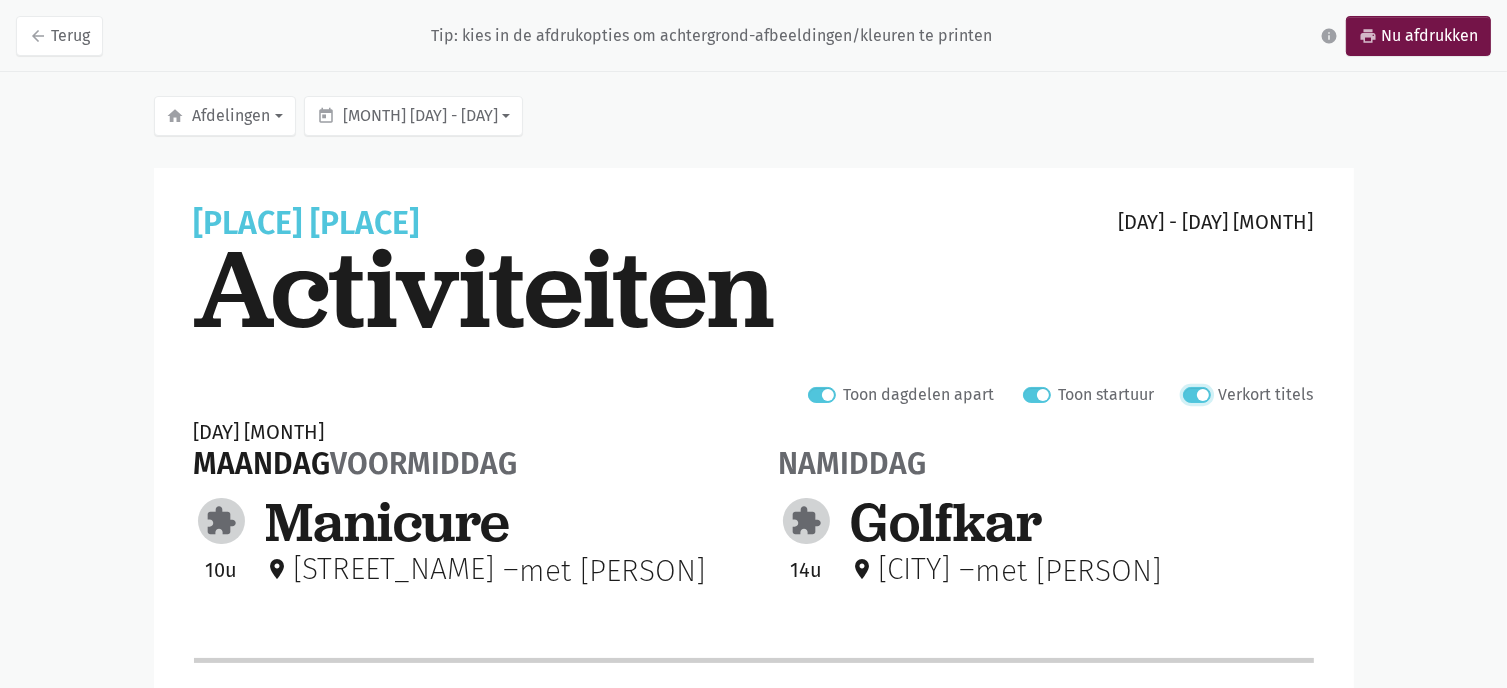 click on "Verkort titels" at bounding box center (1191, 392) 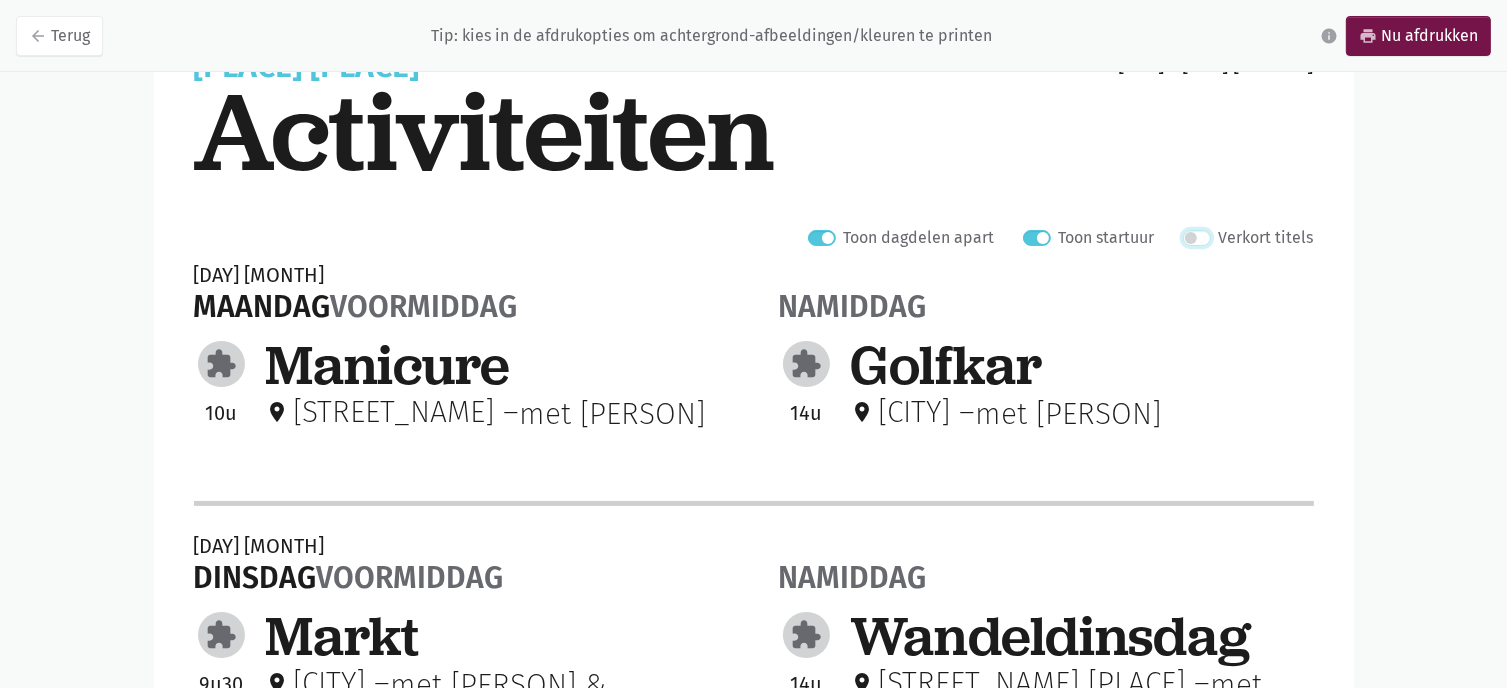 scroll, scrollTop: 0, scrollLeft: 0, axis: both 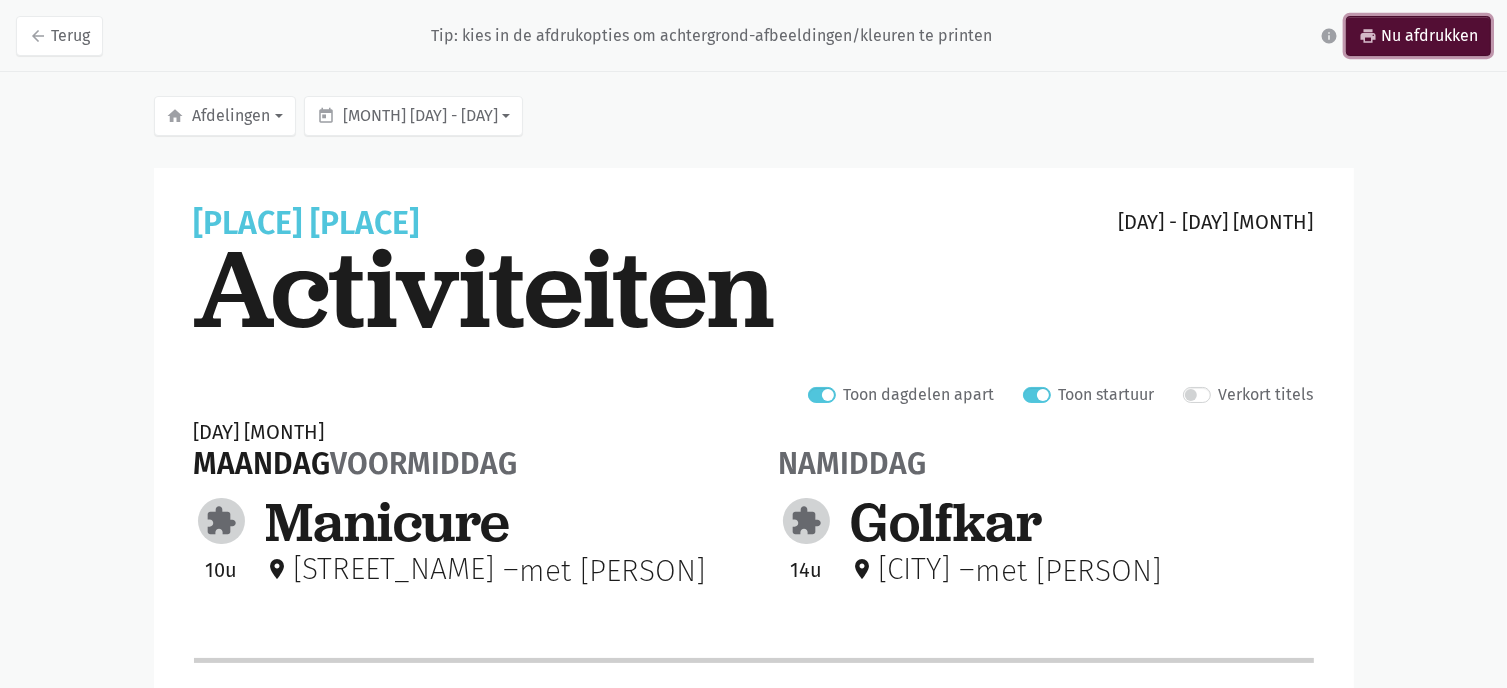 click on "print
Nu afdrukken" at bounding box center [1418, 36] 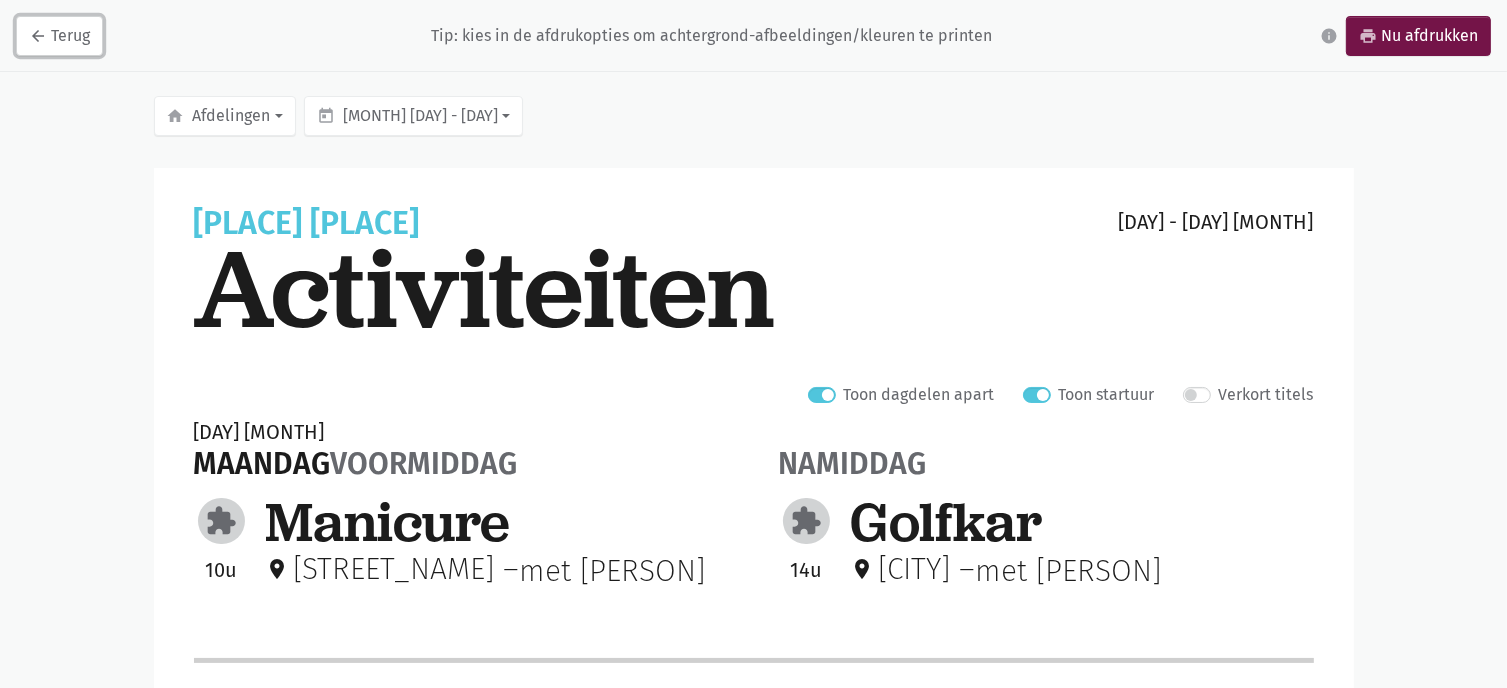 click on "arrow_back" at bounding box center (38, 36) 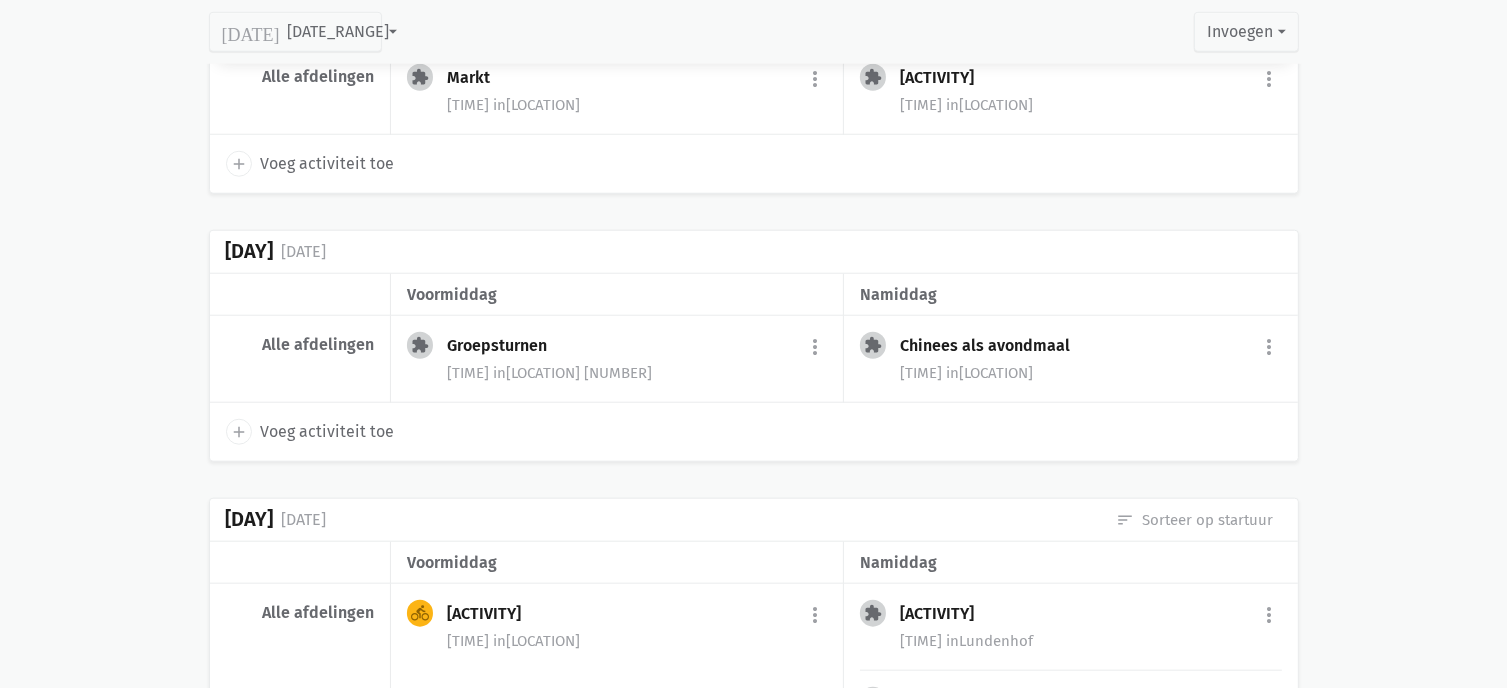 scroll, scrollTop: 2200, scrollLeft: 0, axis: vertical 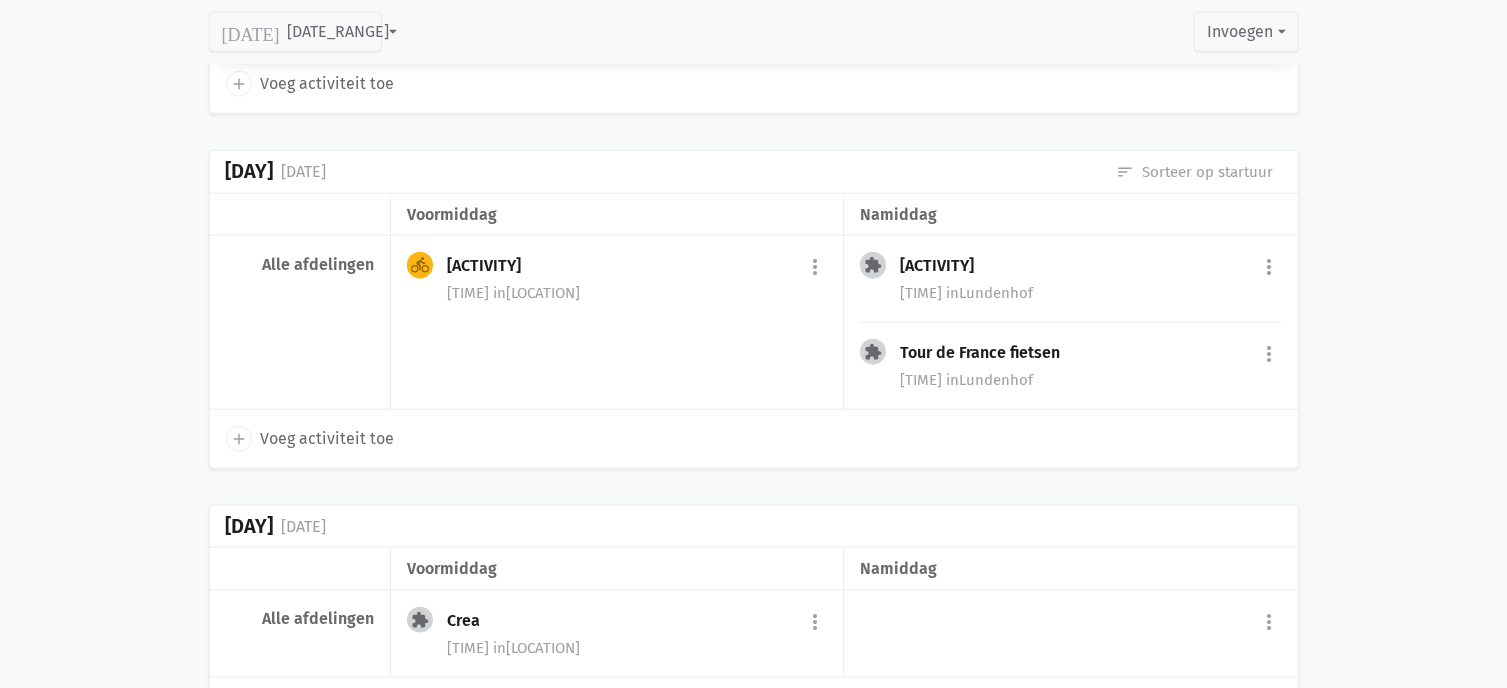 click on "in [LOCATION]" at bounding box center (536, 293) 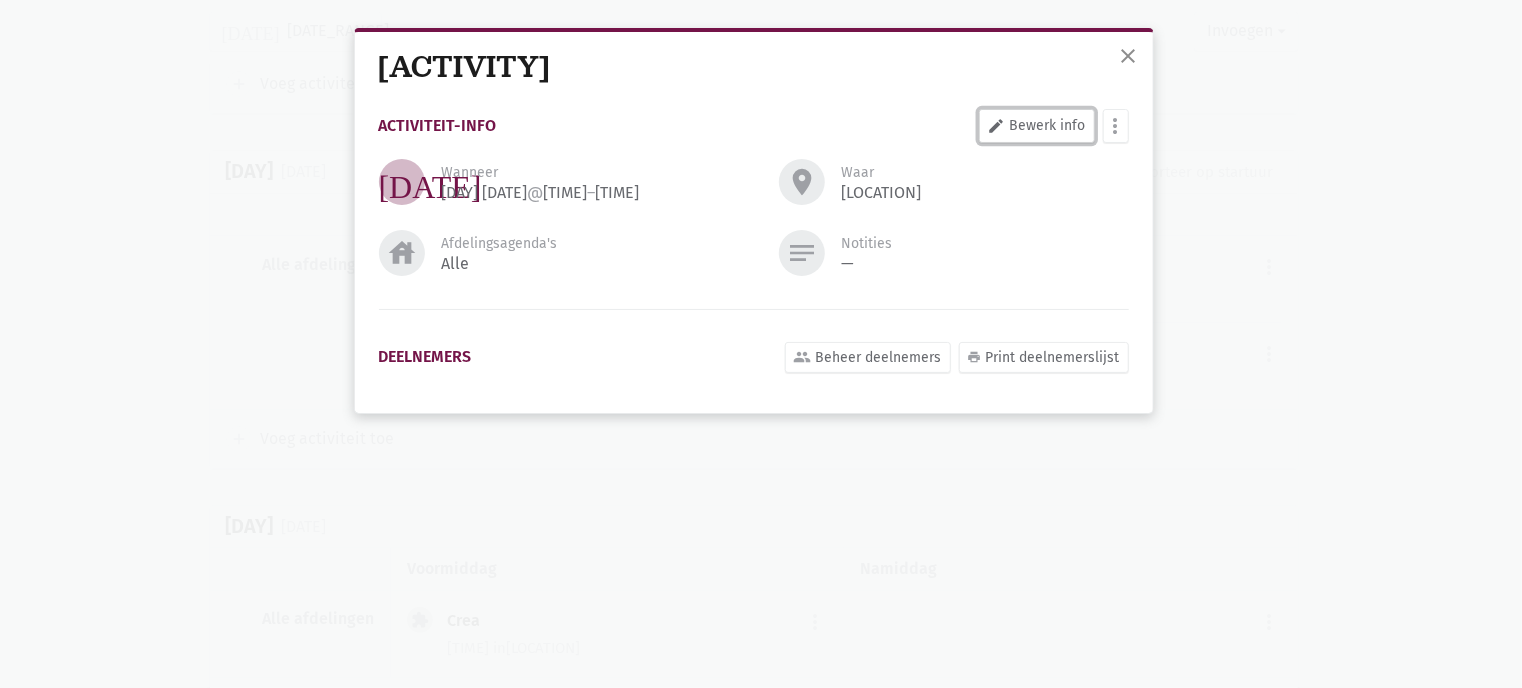 click on "edit
Bewerk info" at bounding box center (1037, 126) 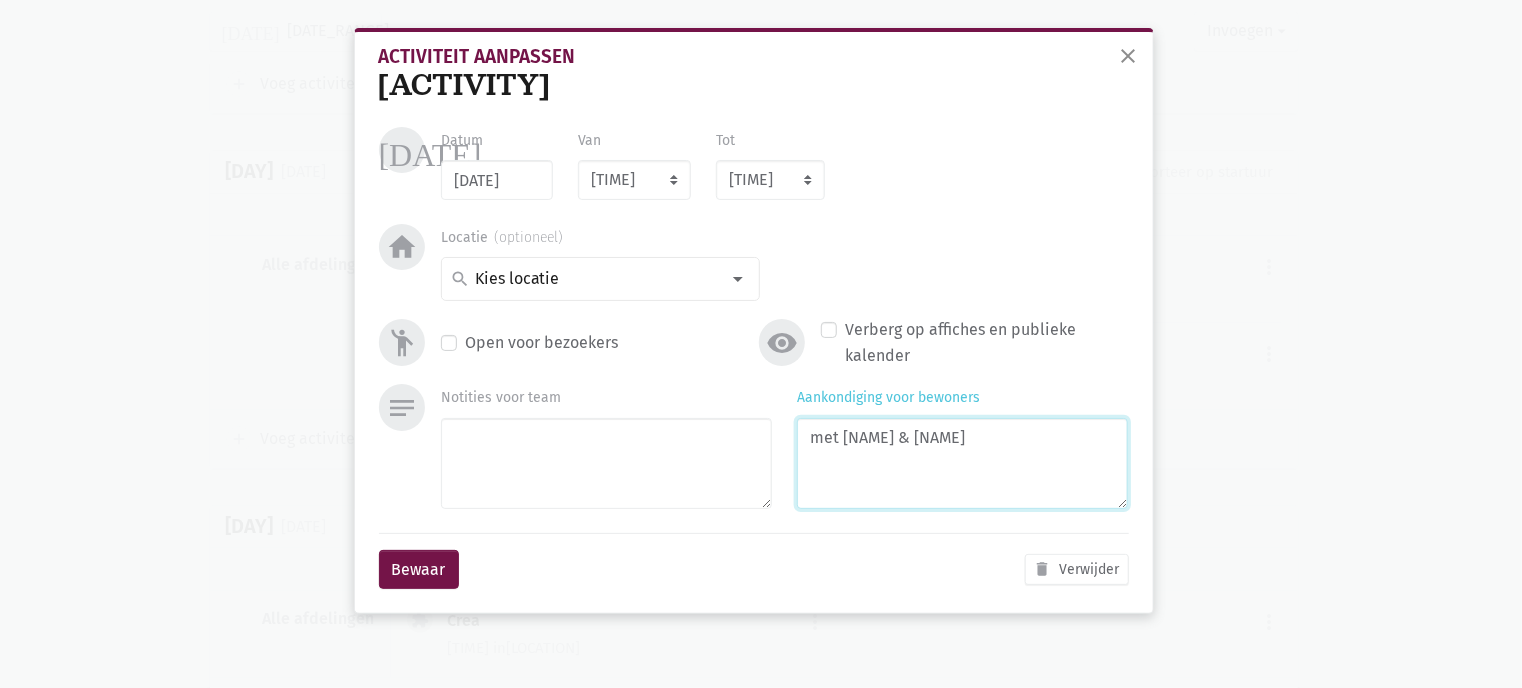 click on "met [NAME] & [NAME]" at bounding box center [962, 463] 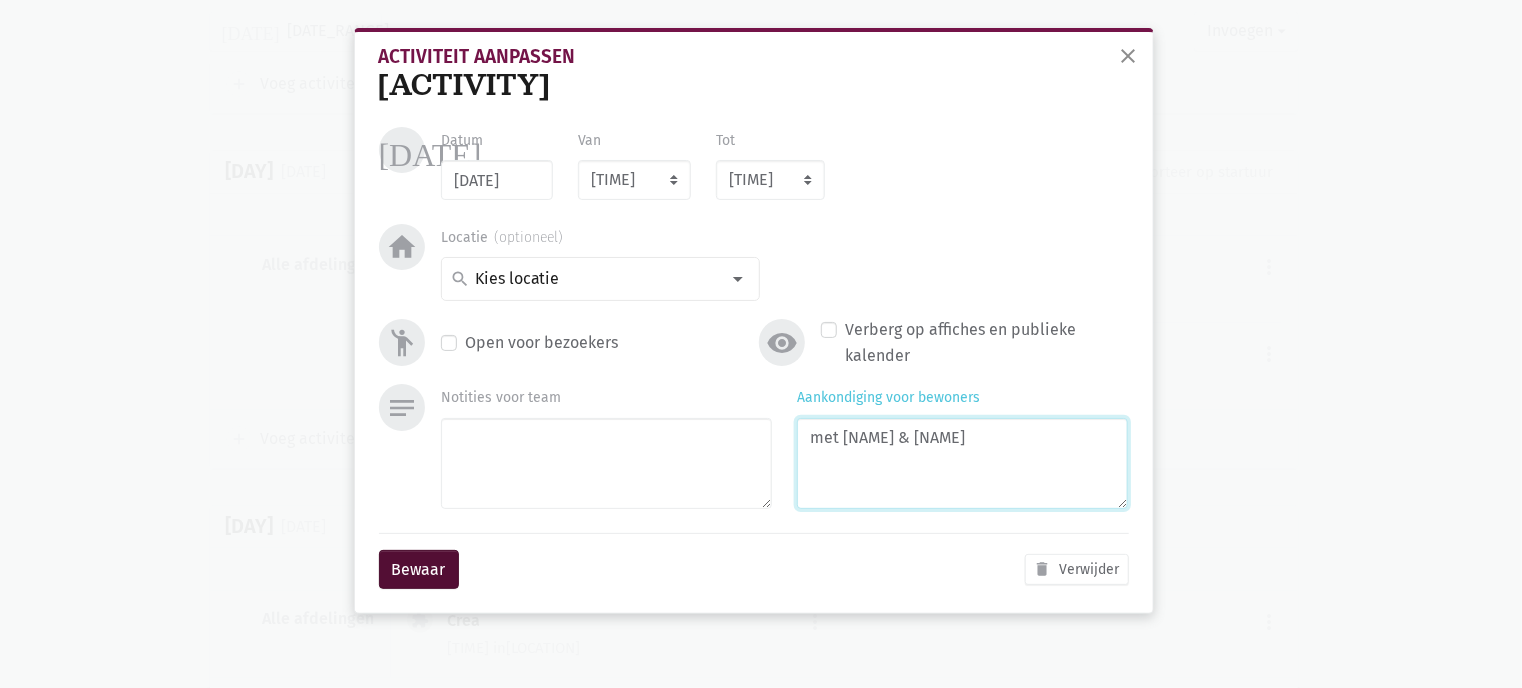 type on "met [NAME] & [NAME]" 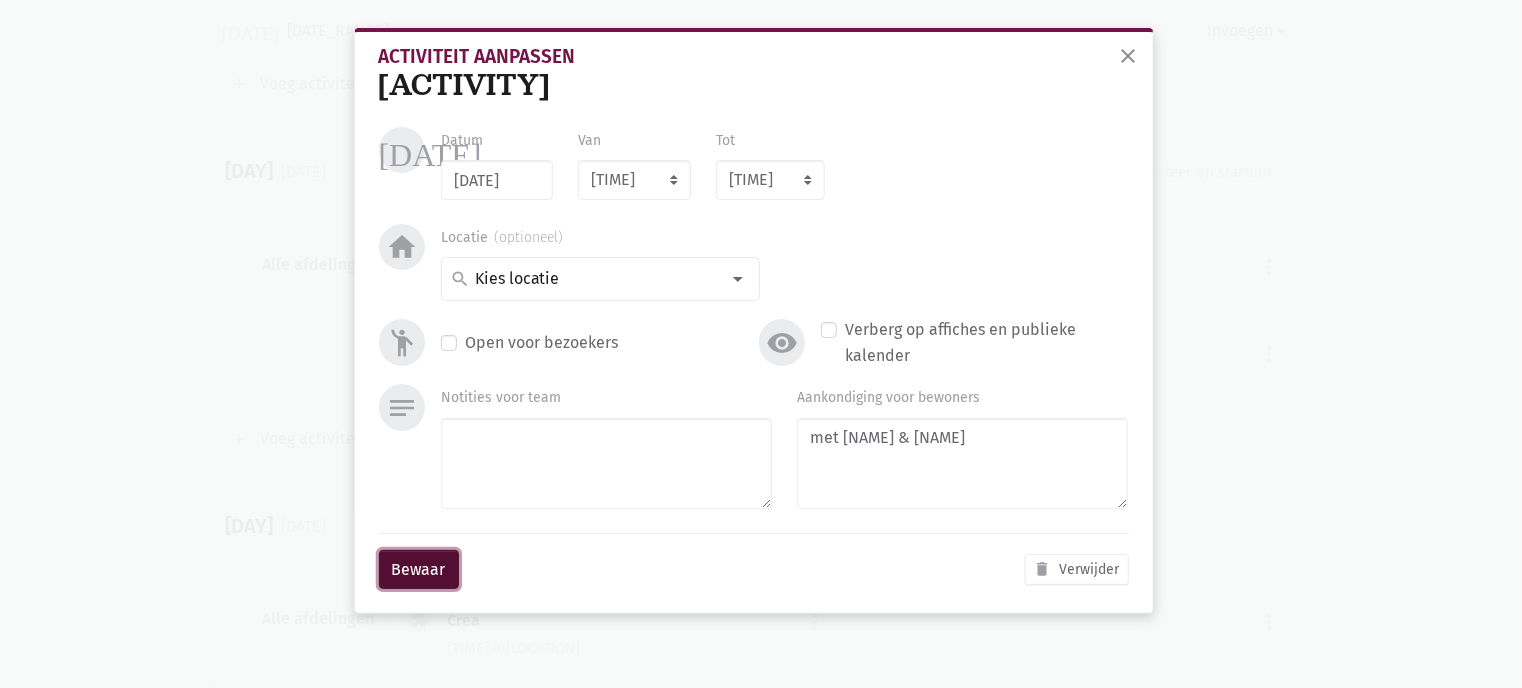 click on "Bewaar" at bounding box center (419, 570) 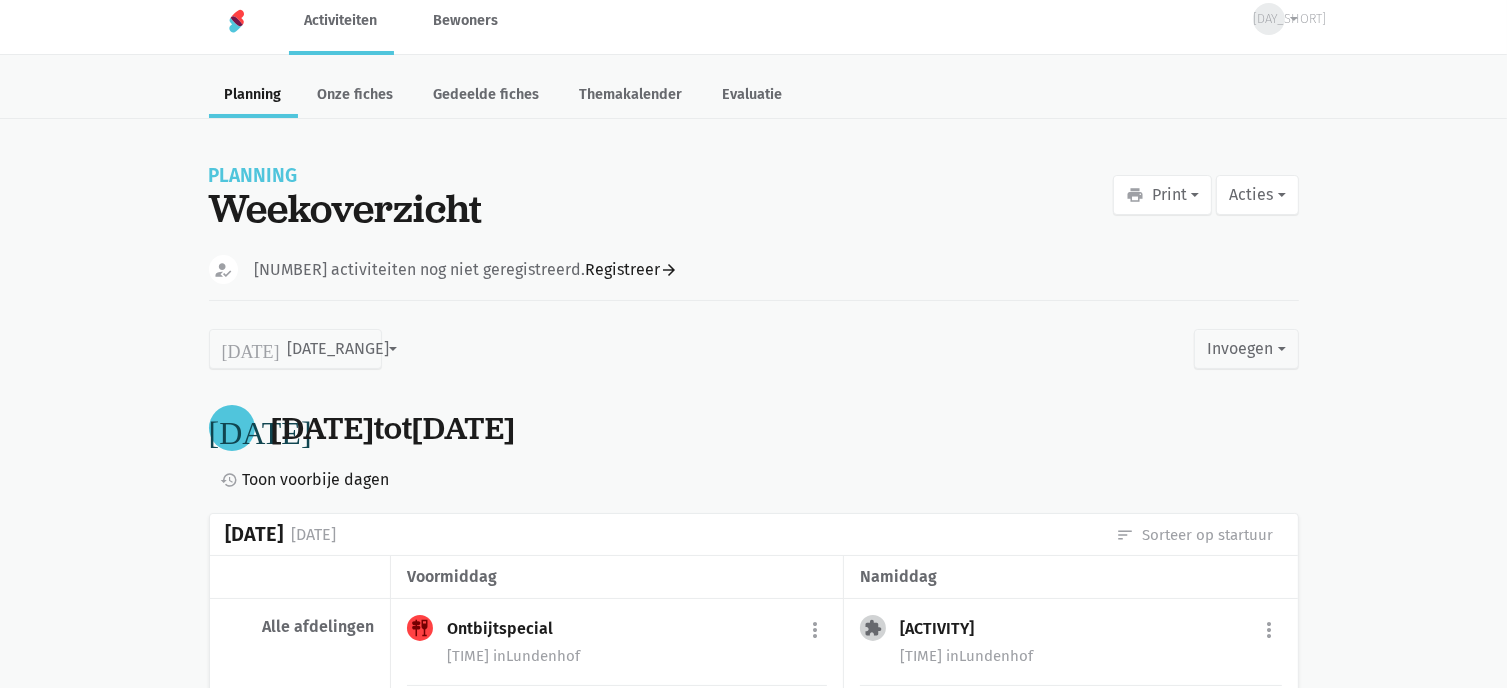 scroll, scrollTop: 0, scrollLeft: 0, axis: both 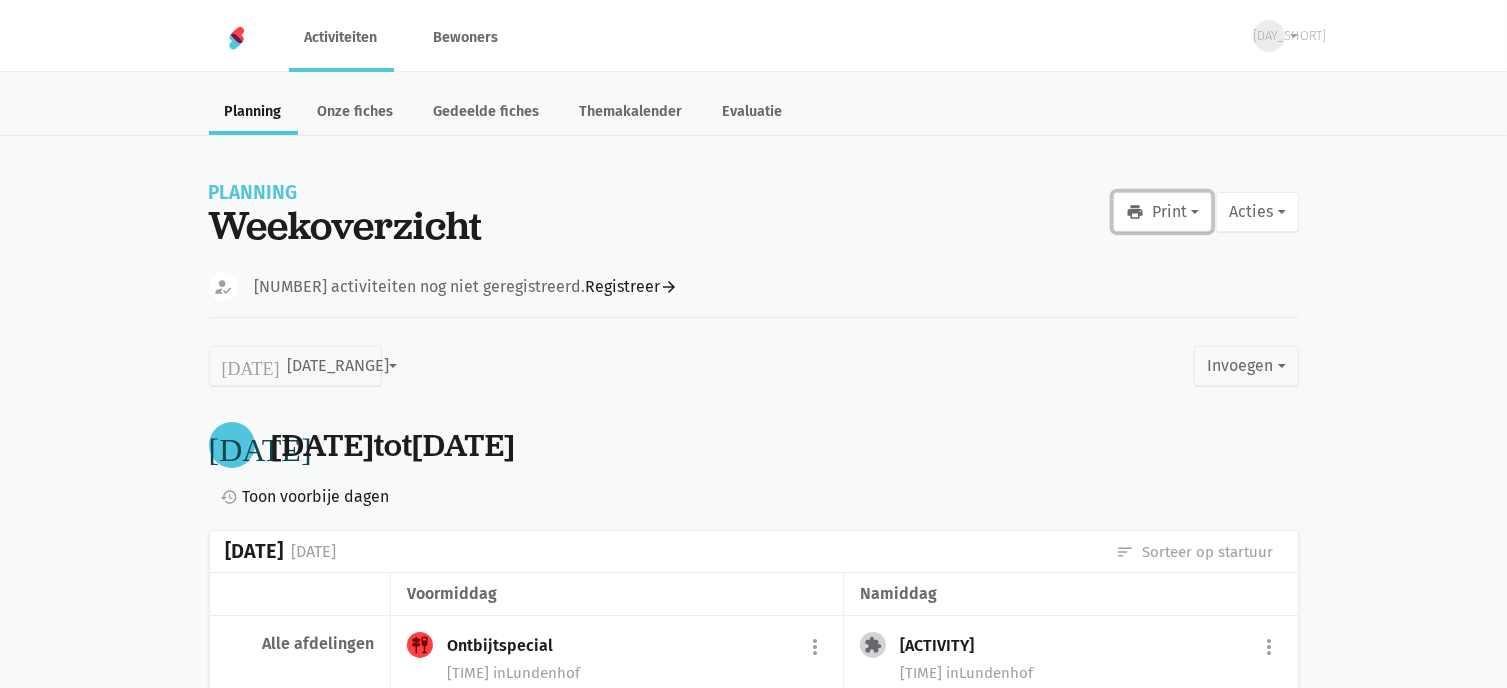 click on "print
Print" at bounding box center (1162, 212) 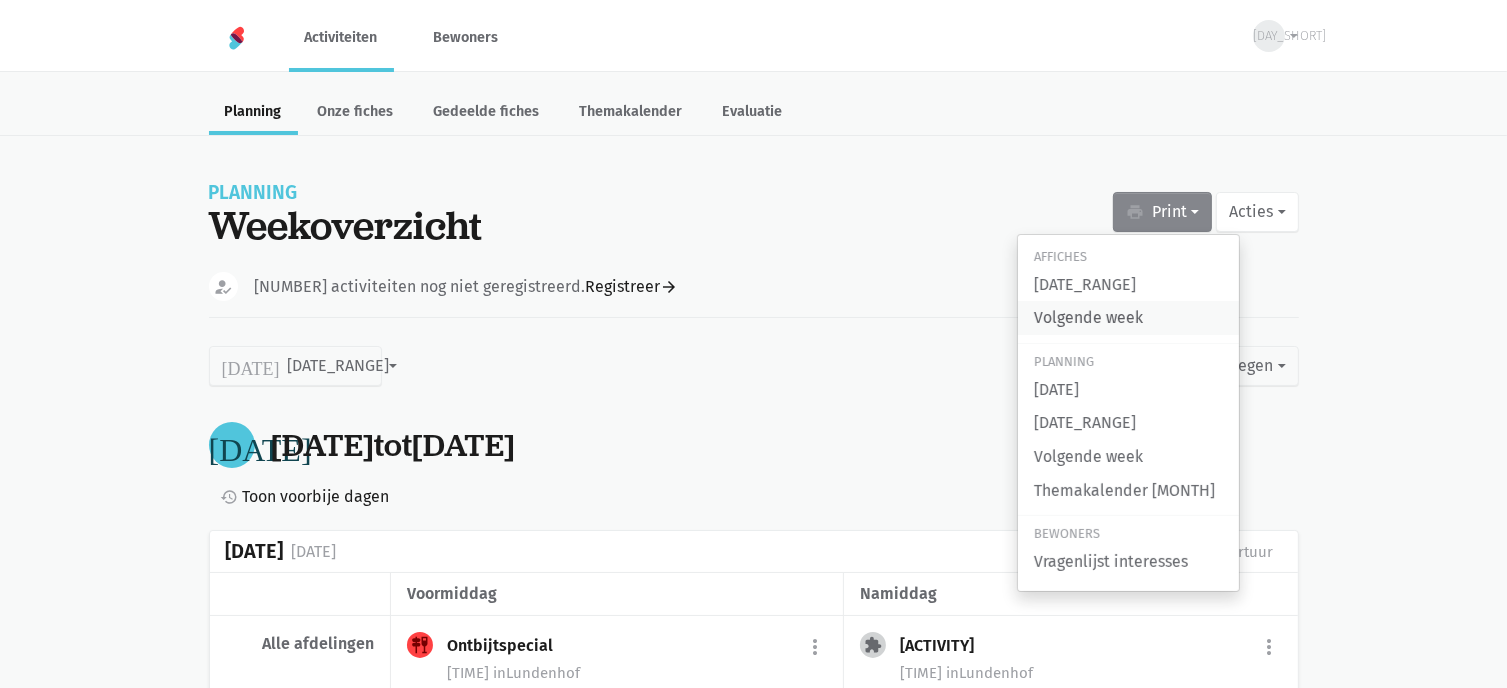 click on "Volgende week" at bounding box center (1128, 318) 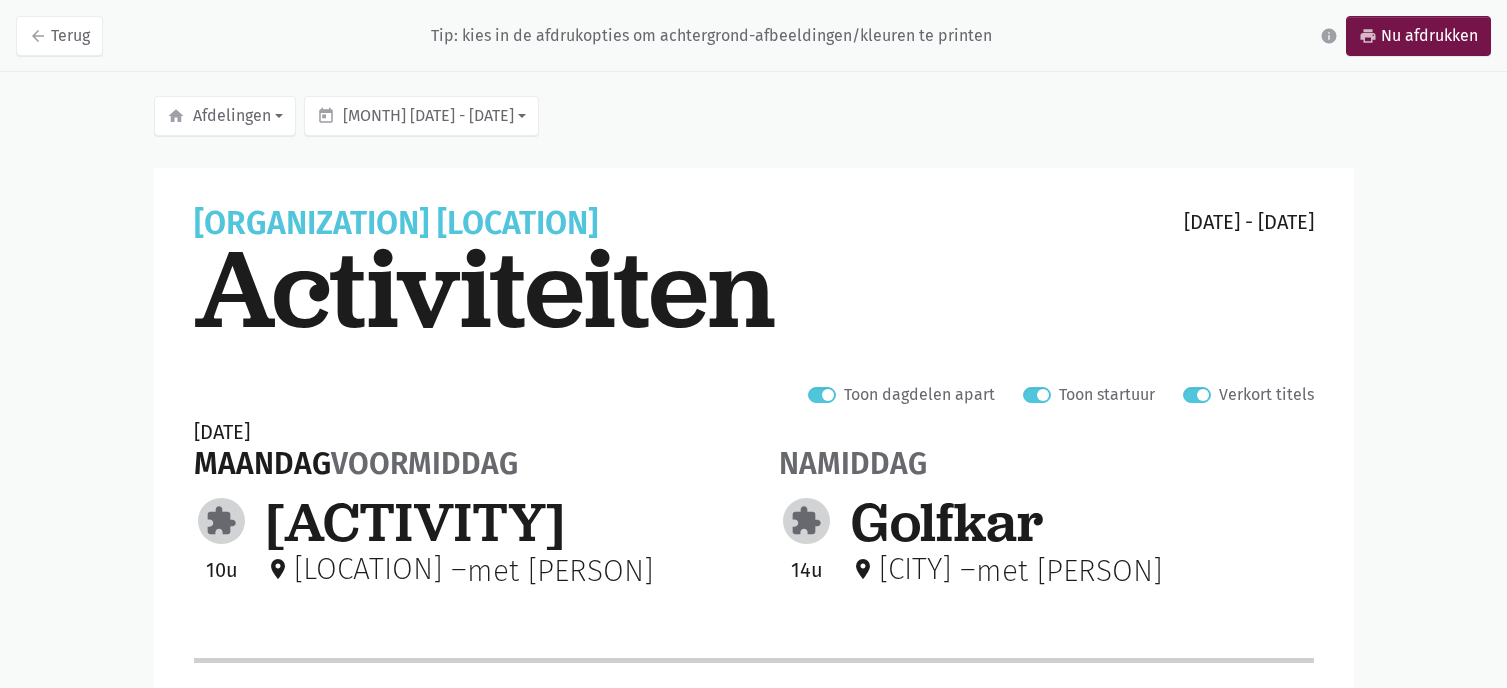 scroll, scrollTop: 0, scrollLeft: 0, axis: both 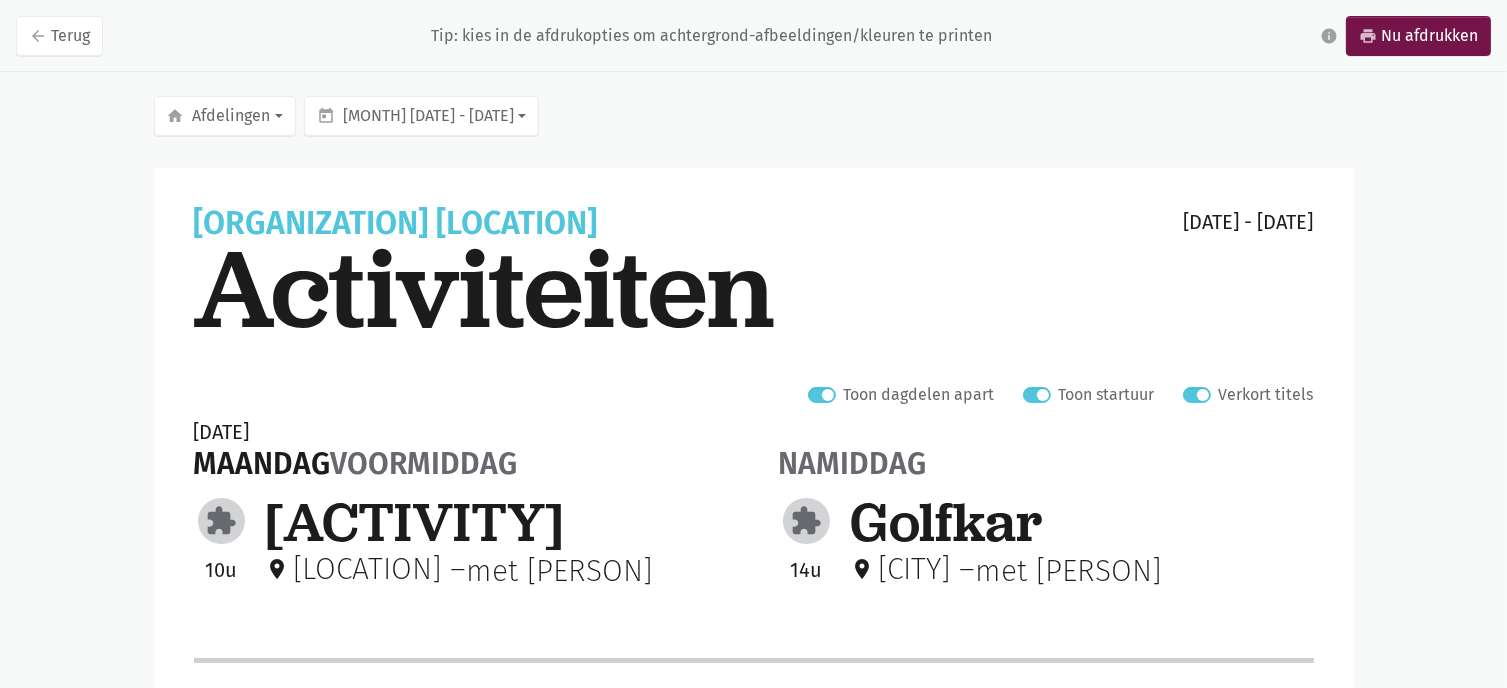 click on "Verkort titels" at bounding box center [1266, 395] 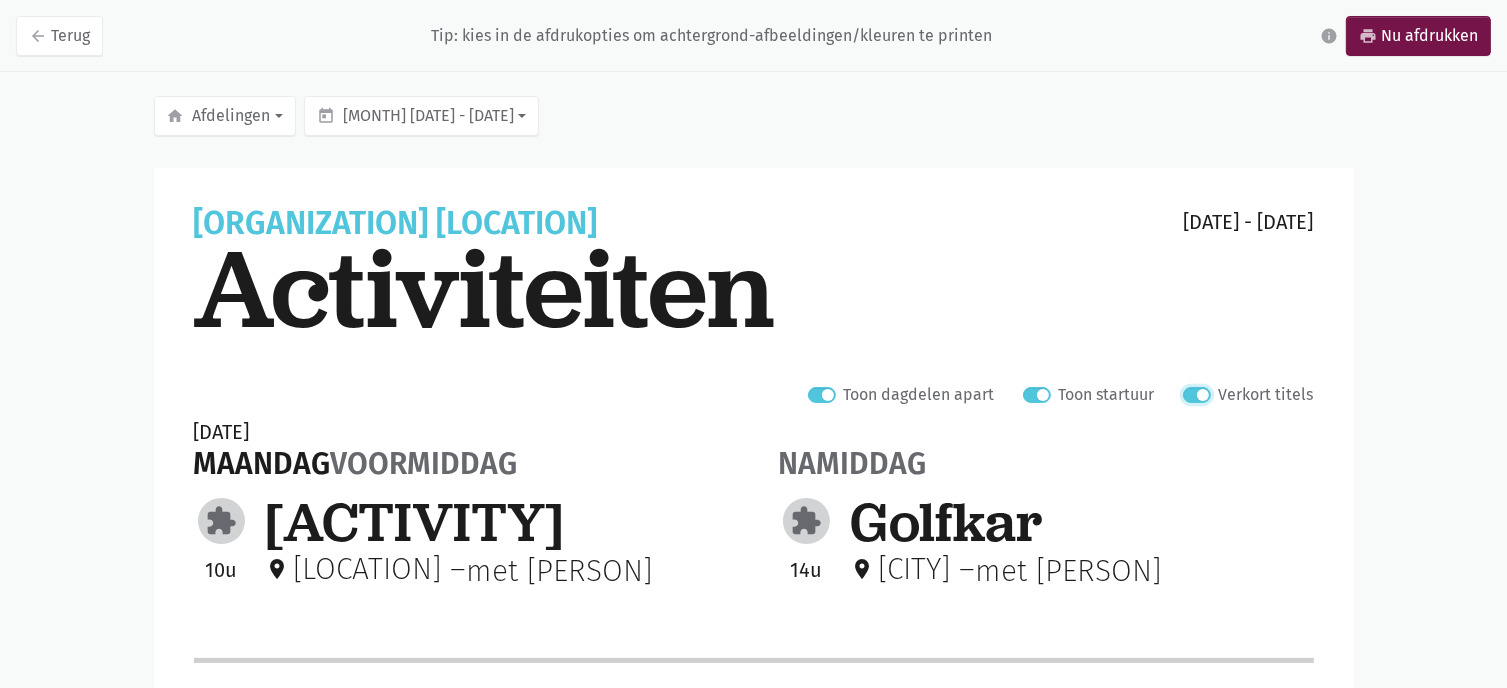 click on "Verkort titels" at bounding box center [1191, 392] 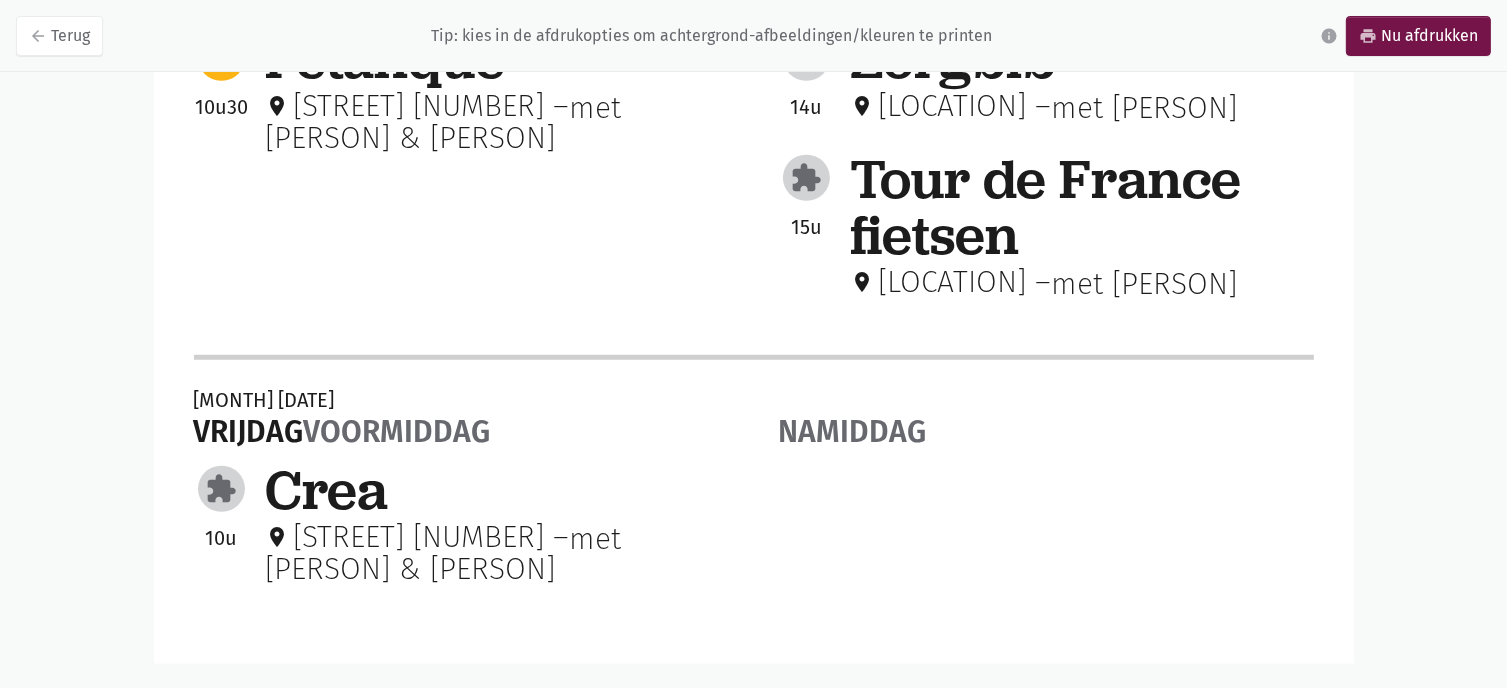 scroll, scrollTop: 977, scrollLeft: 0, axis: vertical 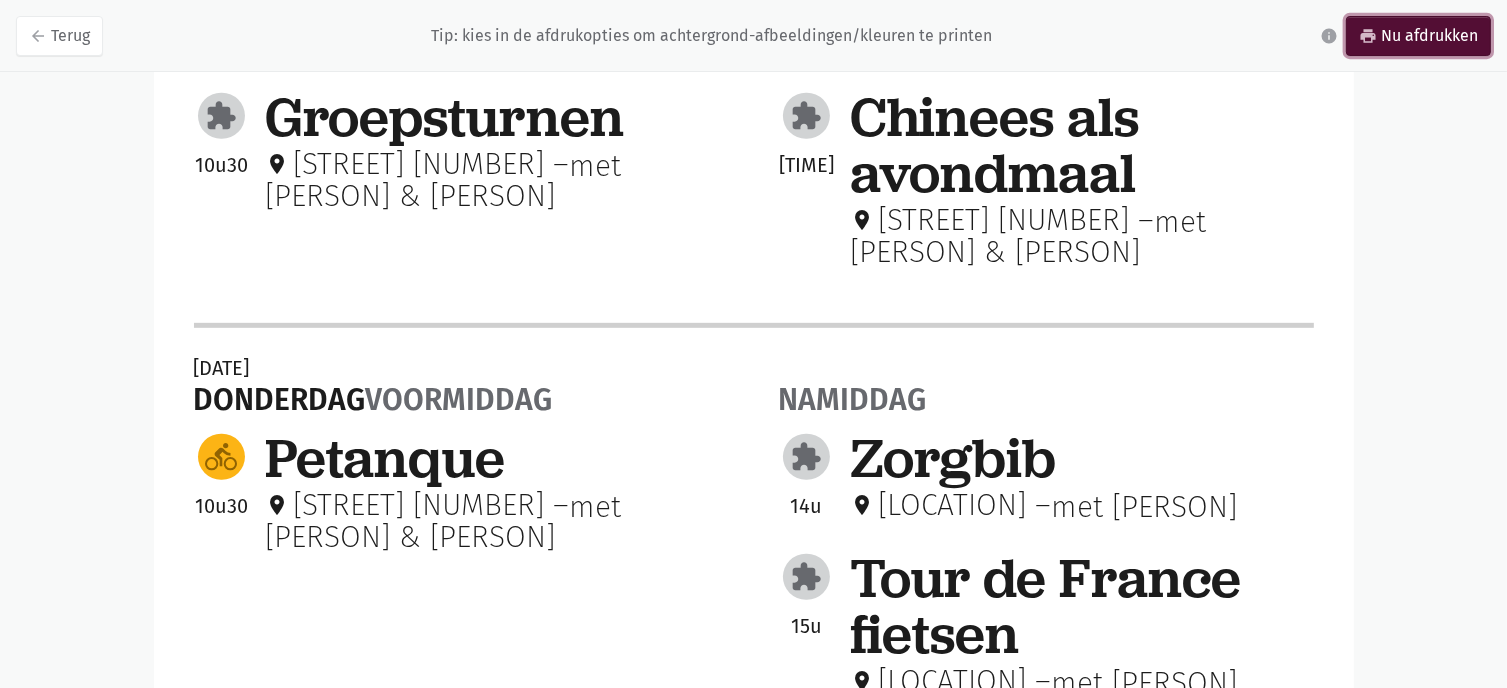 click on "print Nu afdrukken" at bounding box center (1418, 36) 